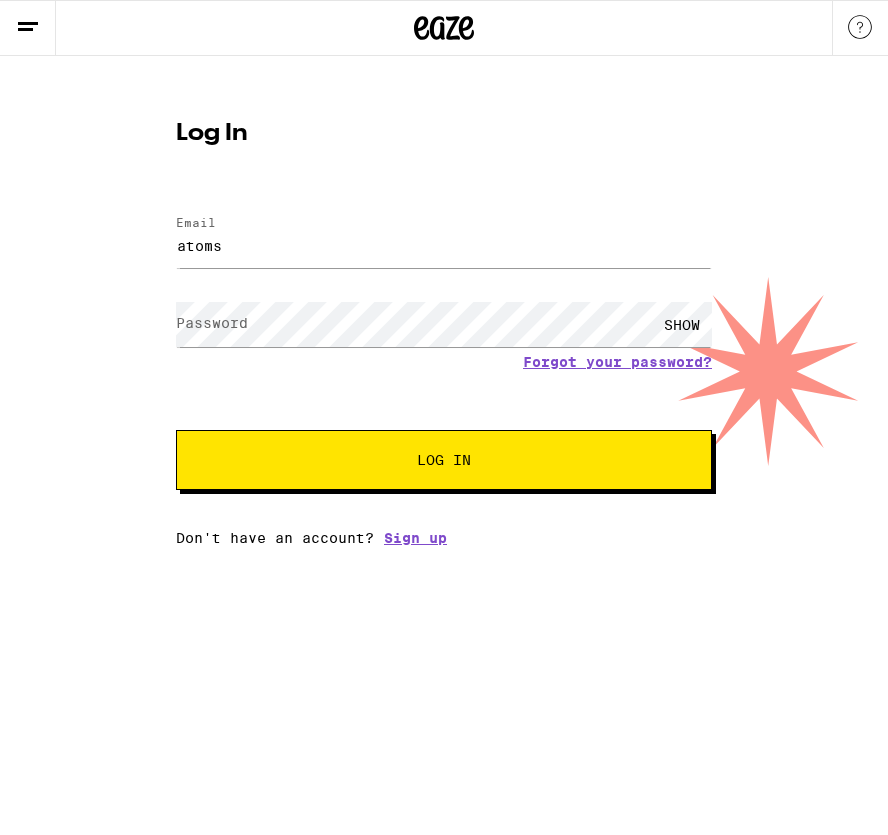 scroll, scrollTop: 0, scrollLeft: 0, axis: both 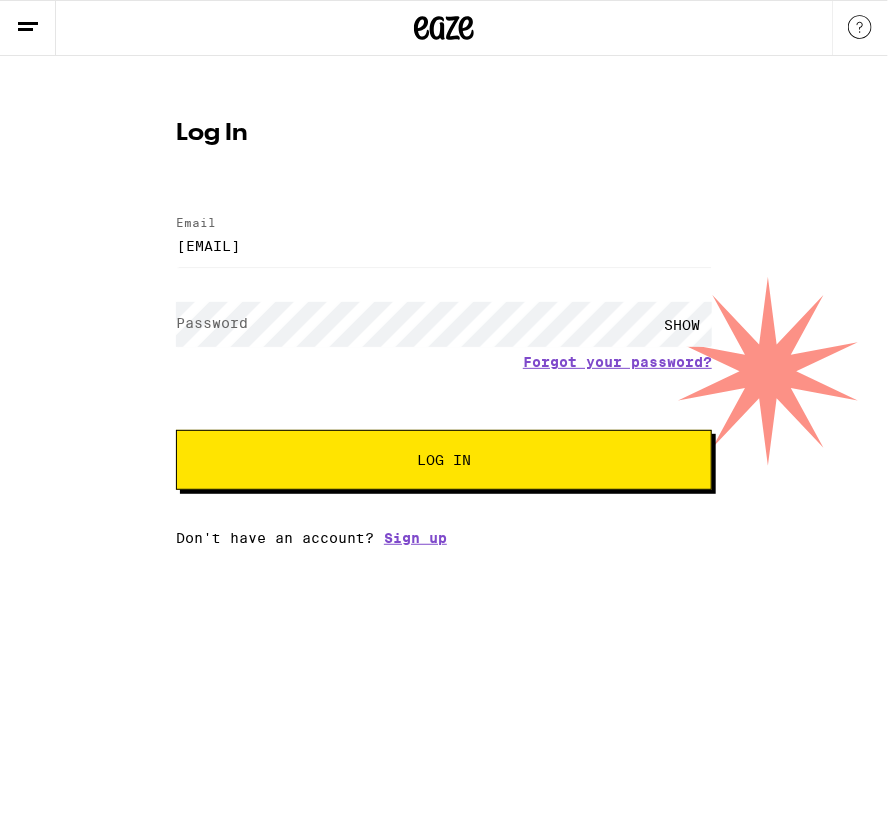 type on "[EMAIL]" 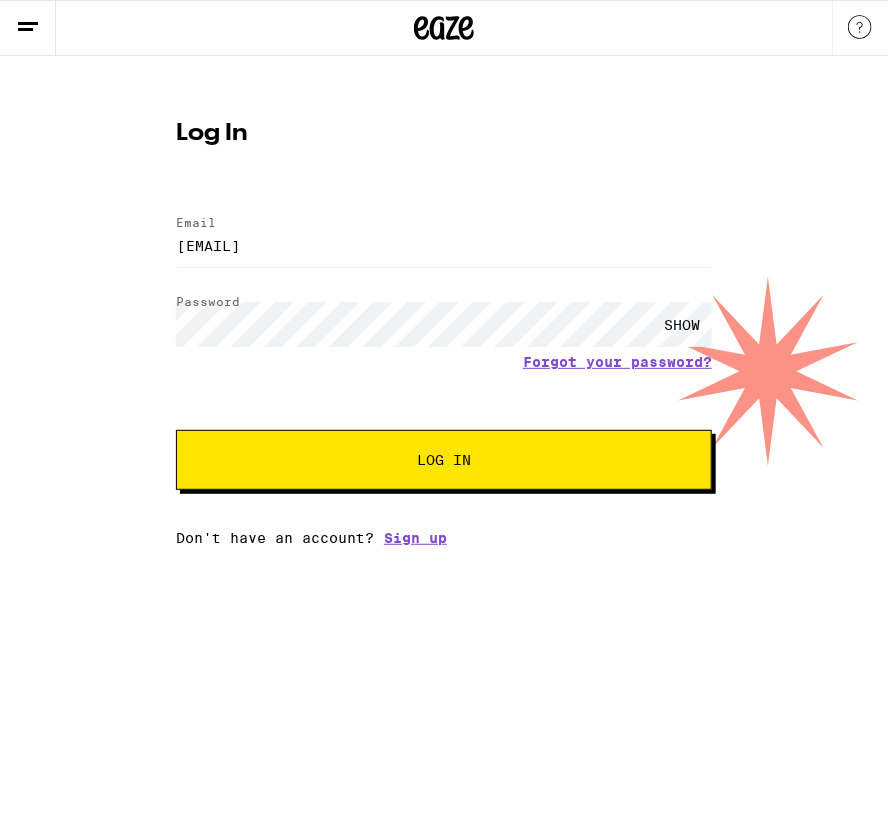 click on "Log In" at bounding box center (444, 460) 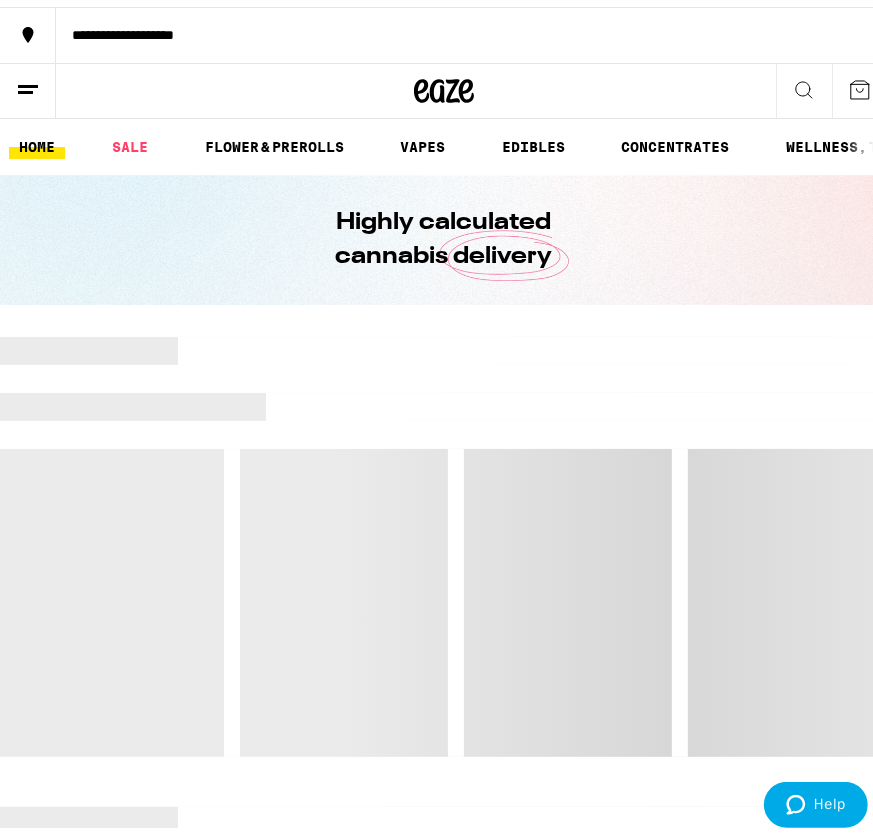 scroll, scrollTop: 0, scrollLeft: 0, axis: both 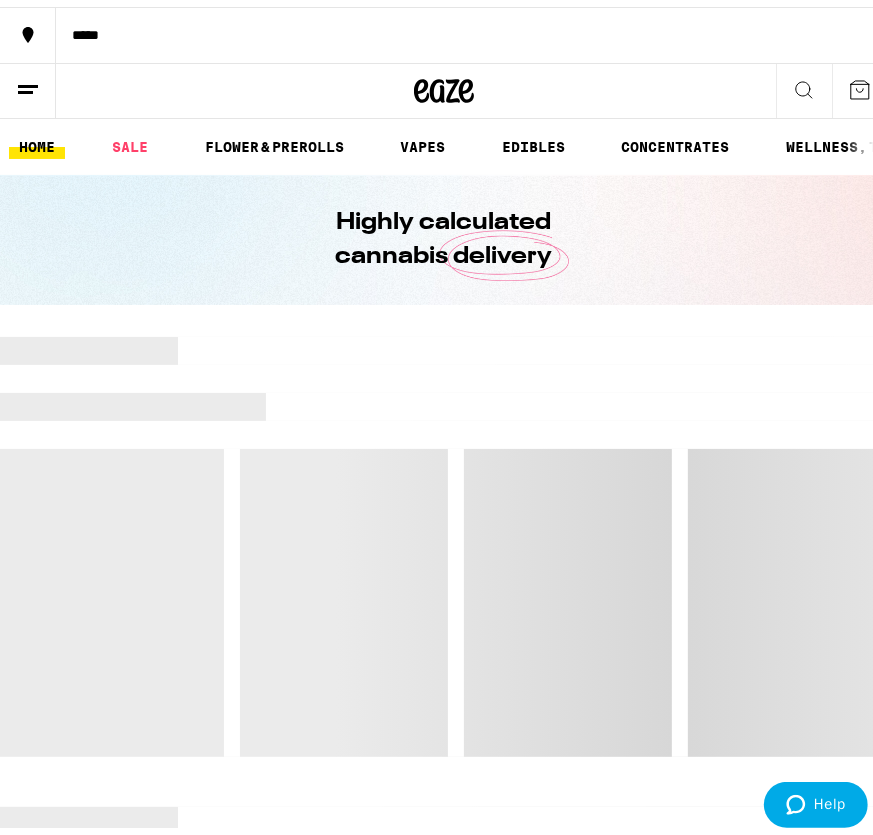 click at bounding box center (533, 344) 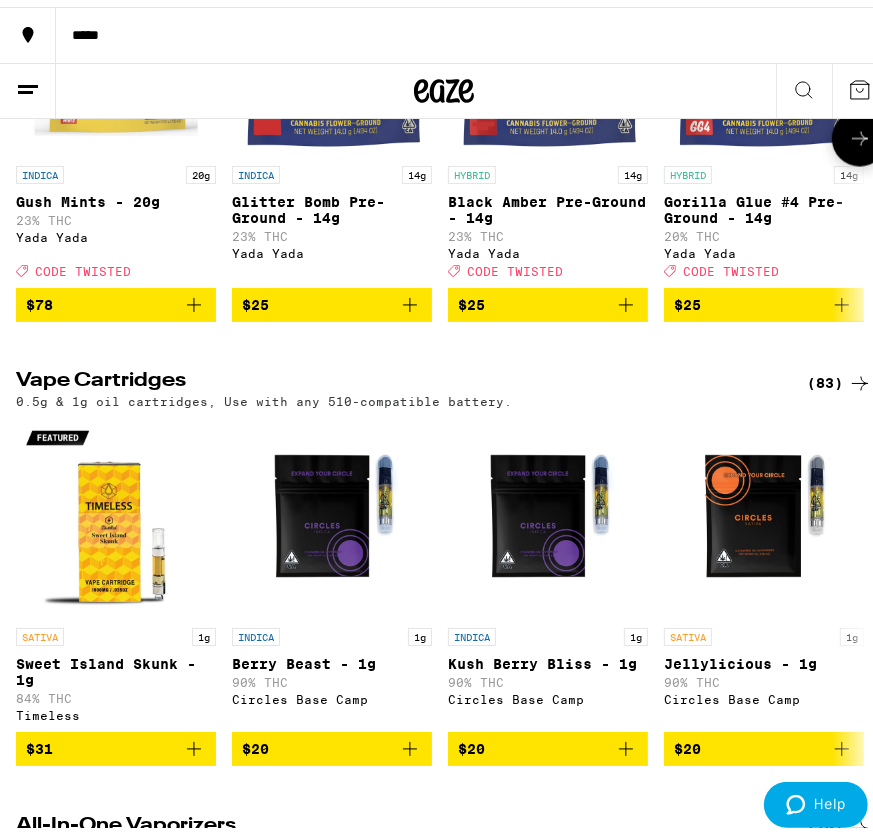 scroll, scrollTop: 1600, scrollLeft: 0, axis: vertical 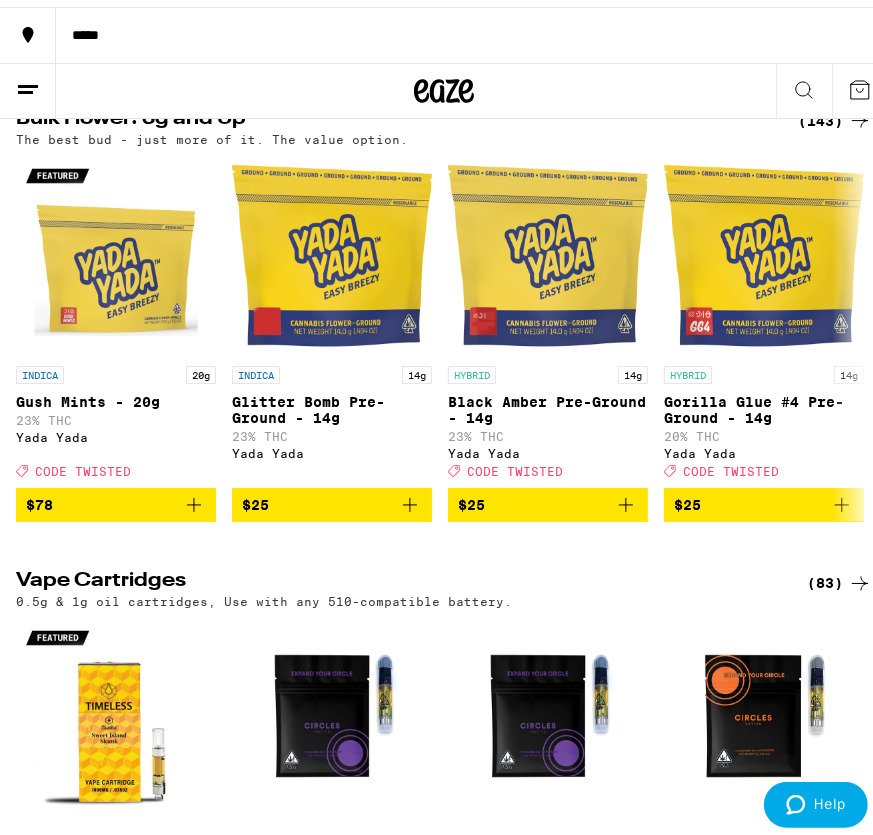 click on "(143)" at bounding box center [835, 114] 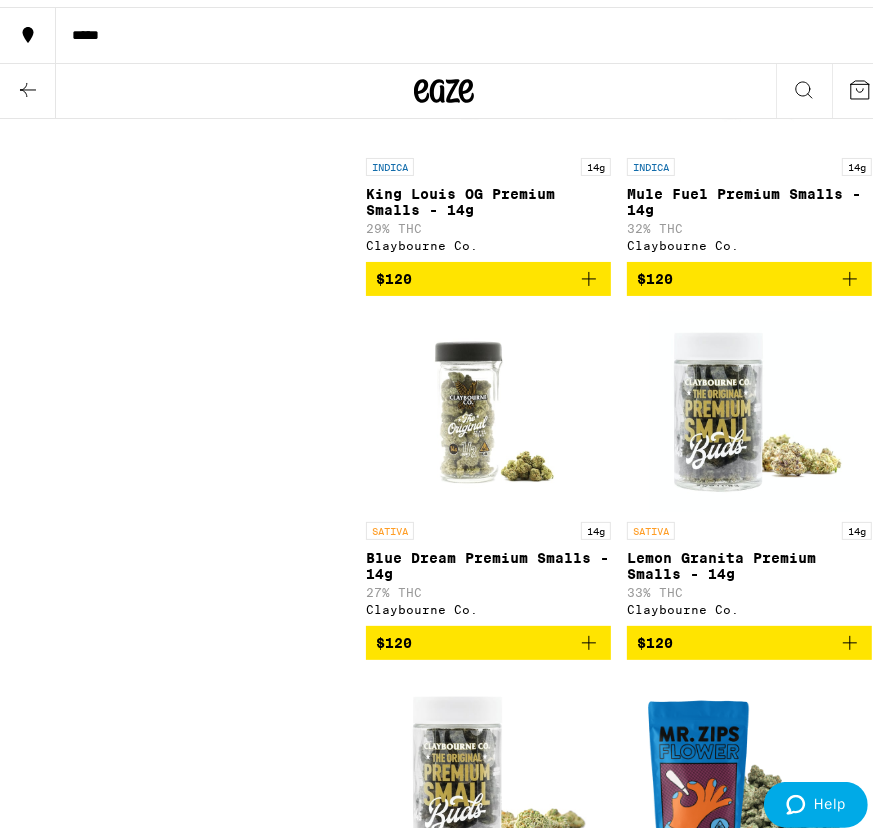 scroll, scrollTop: 18500, scrollLeft: 0, axis: vertical 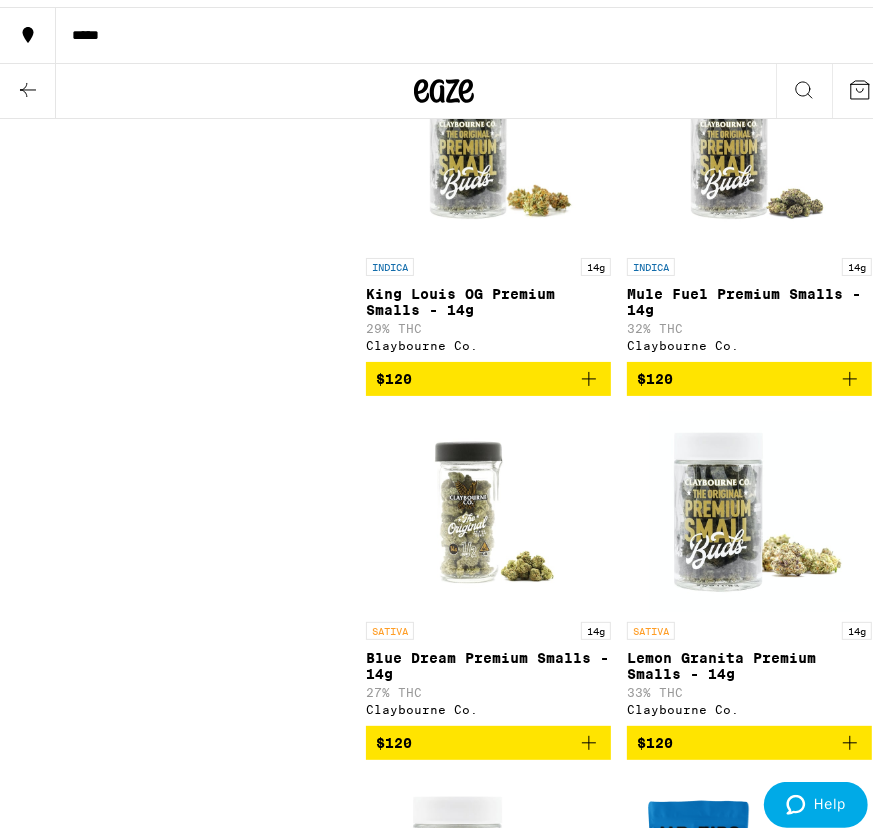 click 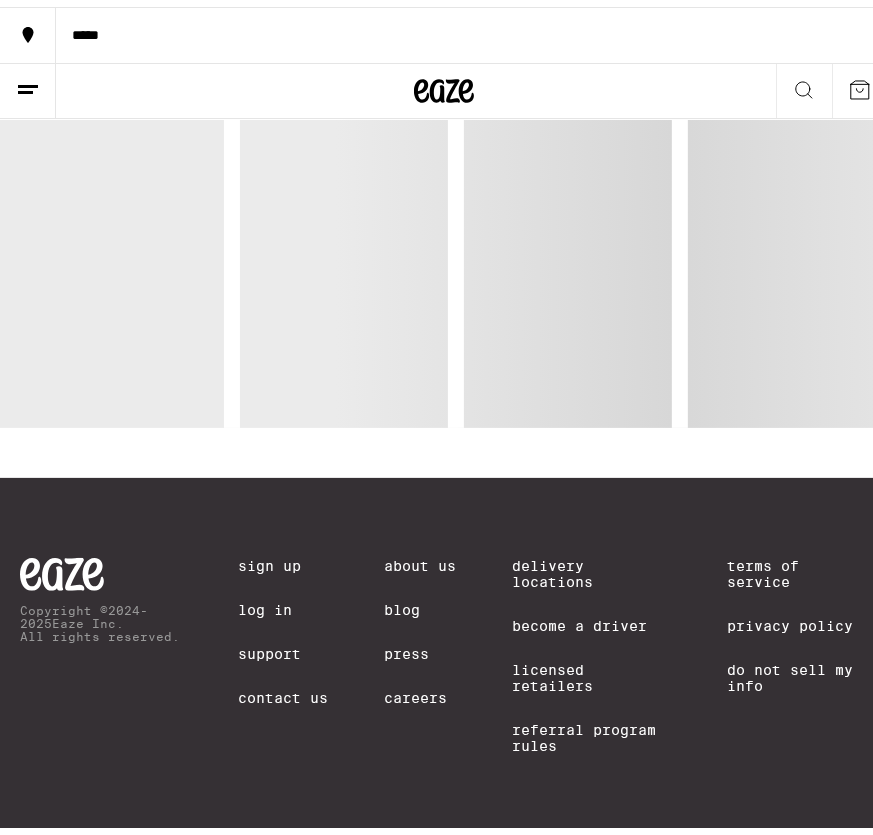 scroll, scrollTop: 0, scrollLeft: 0, axis: both 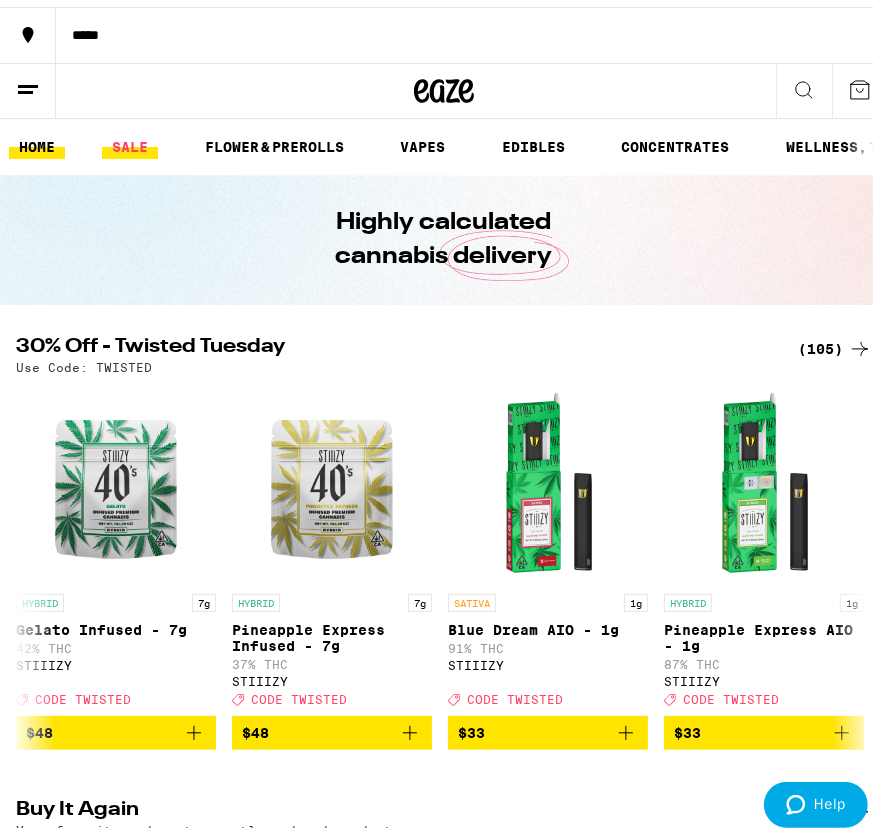 click on "SALE" at bounding box center (130, 140) 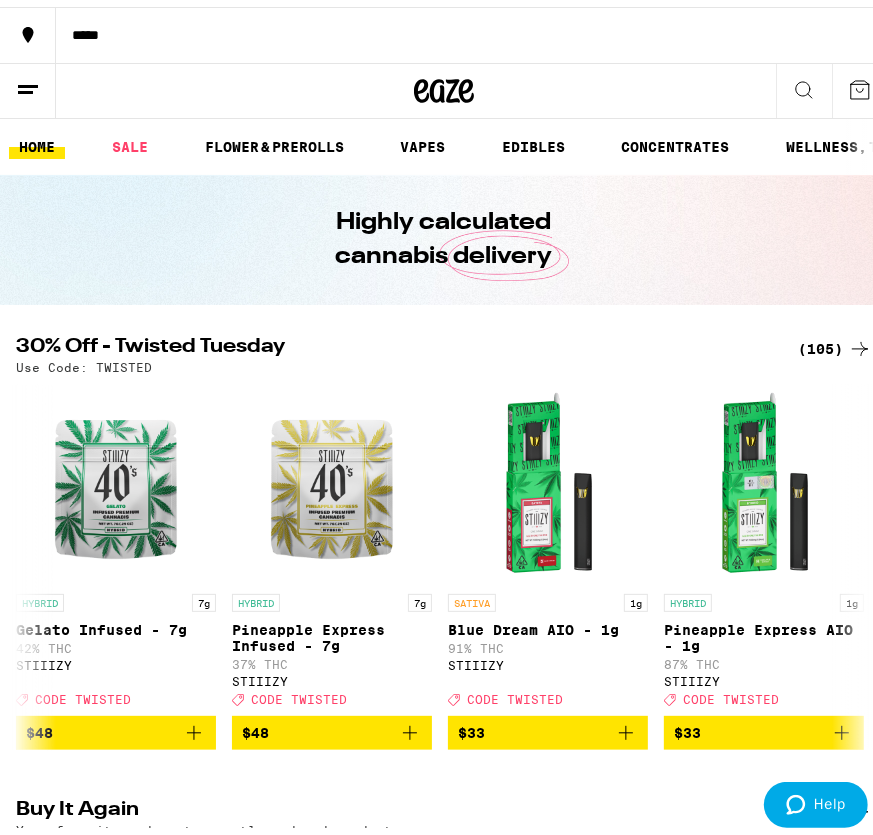 click on "(105)" at bounding box center (835, 342) 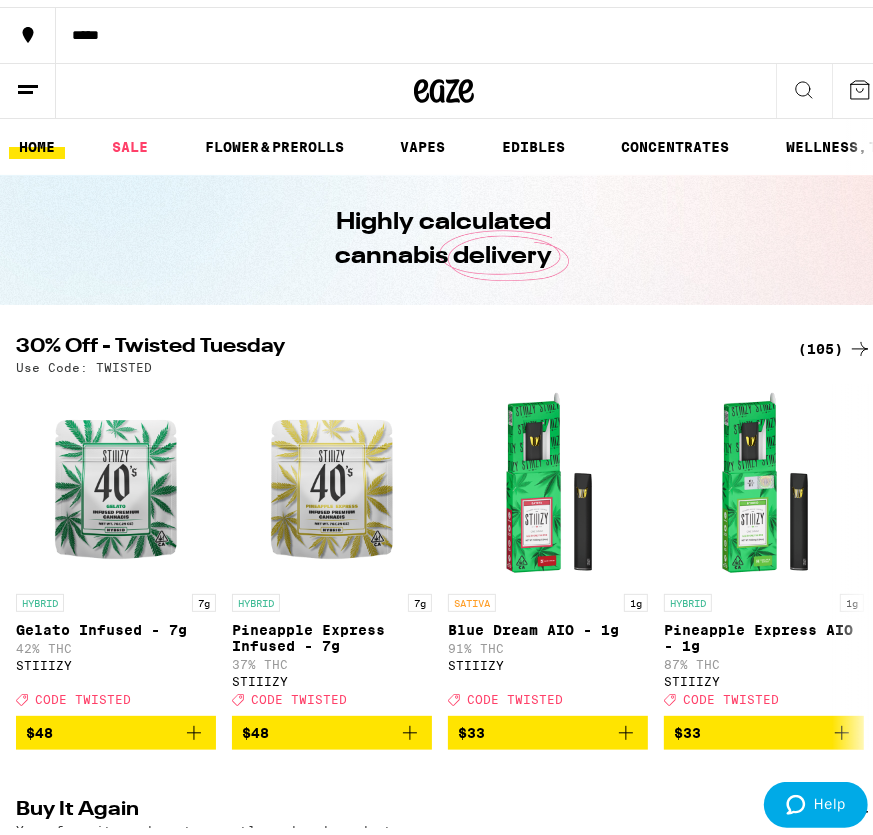scroll, scrollTop: 0, scrollLeft: 0, axis: both 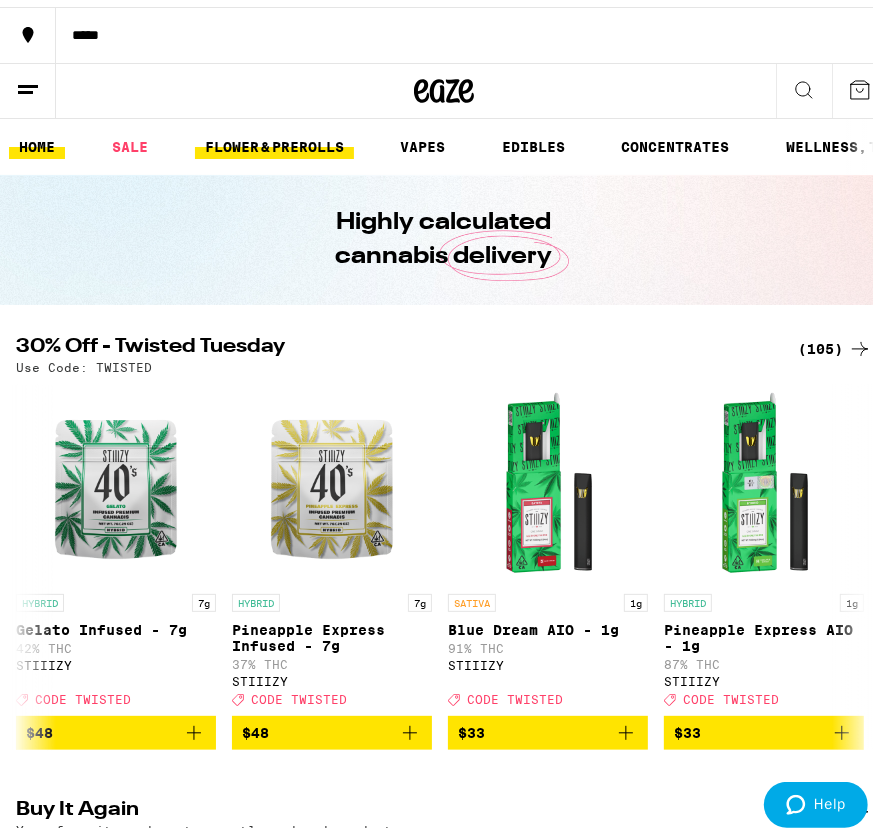 click on "FLOWER & PREROLLS" at bounding box center (274, 140) 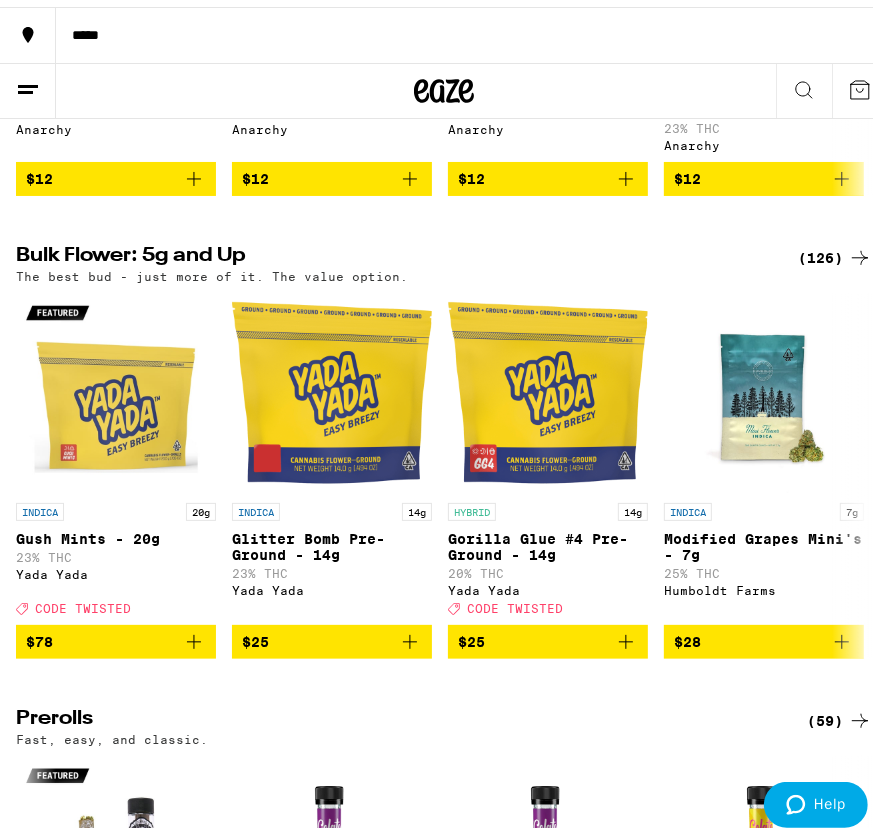 scroll, scrollTop: 322, scrollLeft: 0, axis: vertical 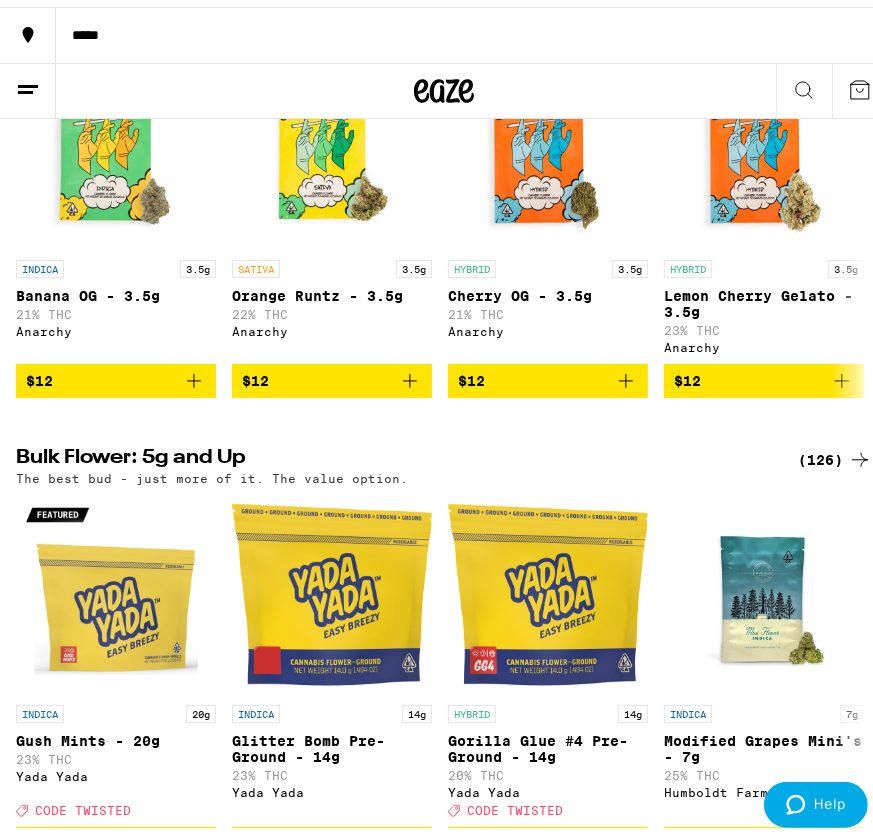 click on "(126)" at bounding box center (835, 453) 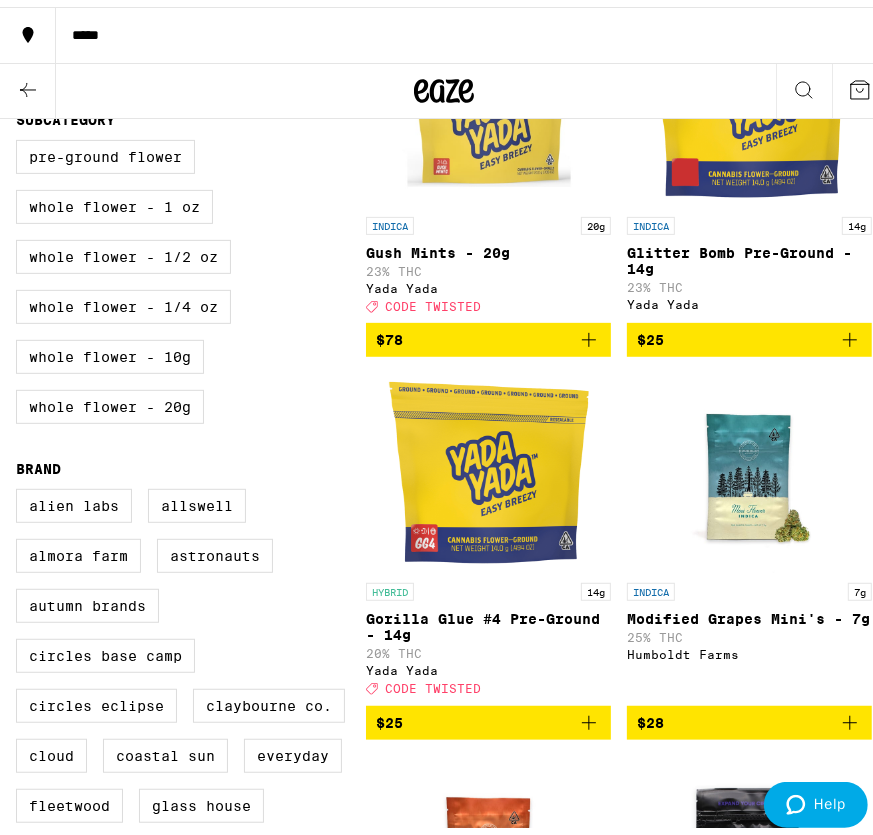 scroll, scrollTop: 0, scrollLeft: 0, axis: both 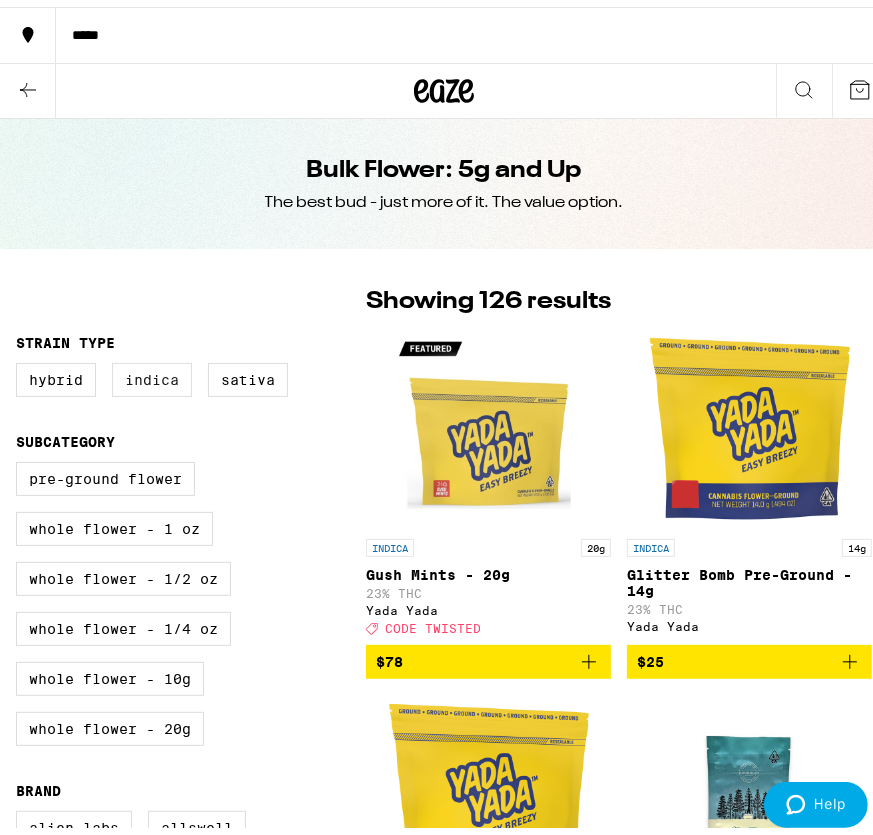 click on "Indica" at bounding box center [152, 373] 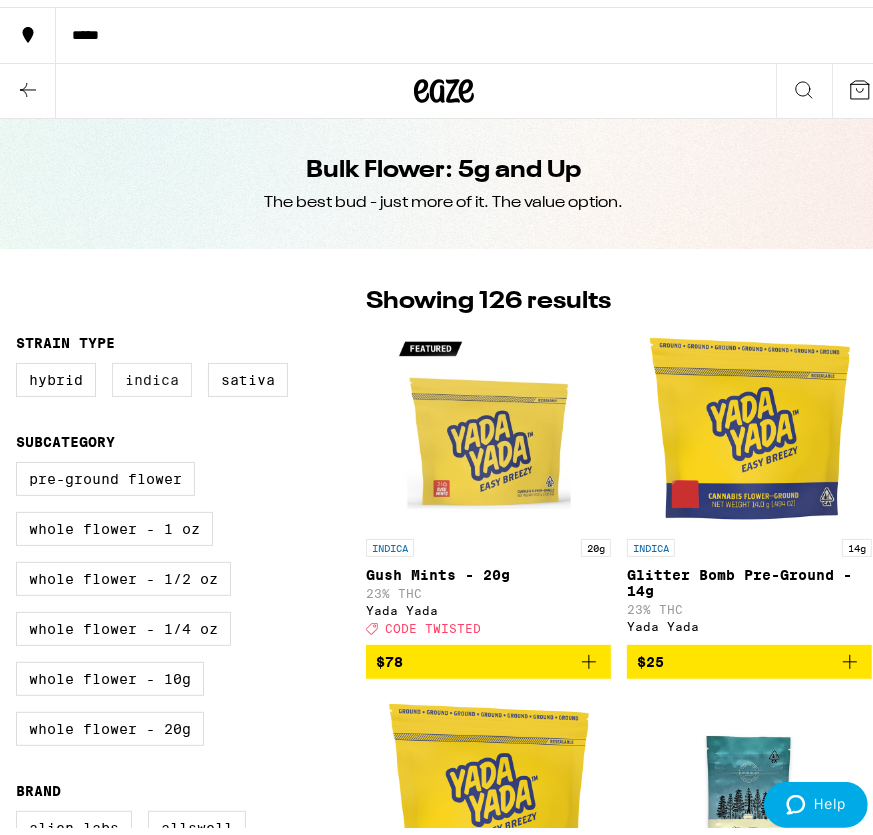 checkbox on "true" 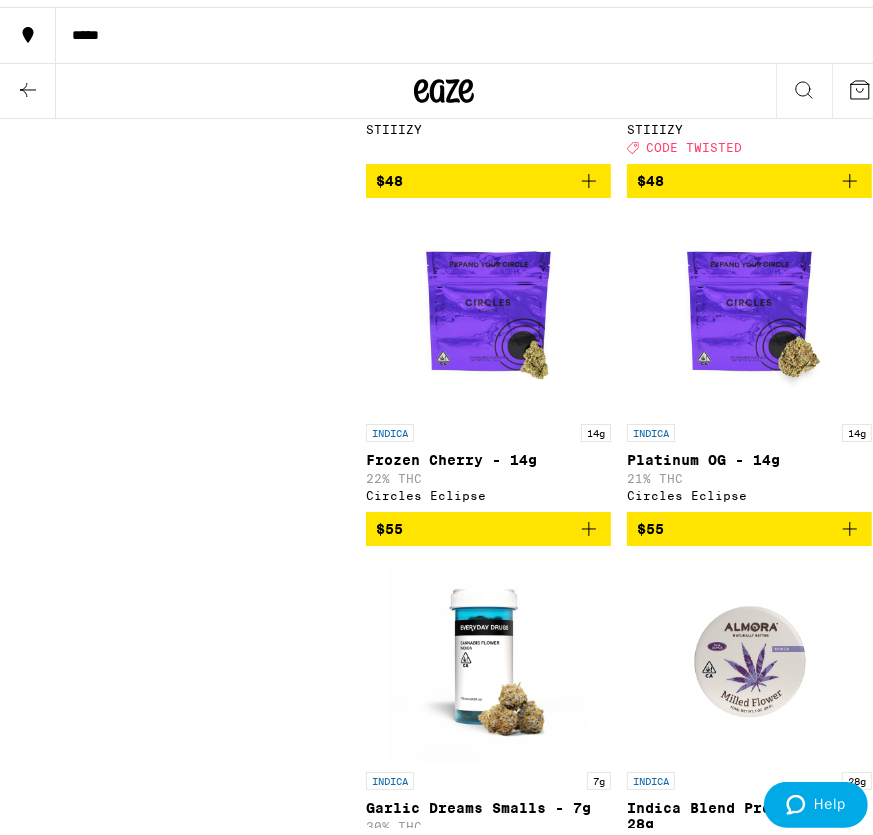 scroll, scrollTop: 4300, scrollLeft: 0, axis: vertical 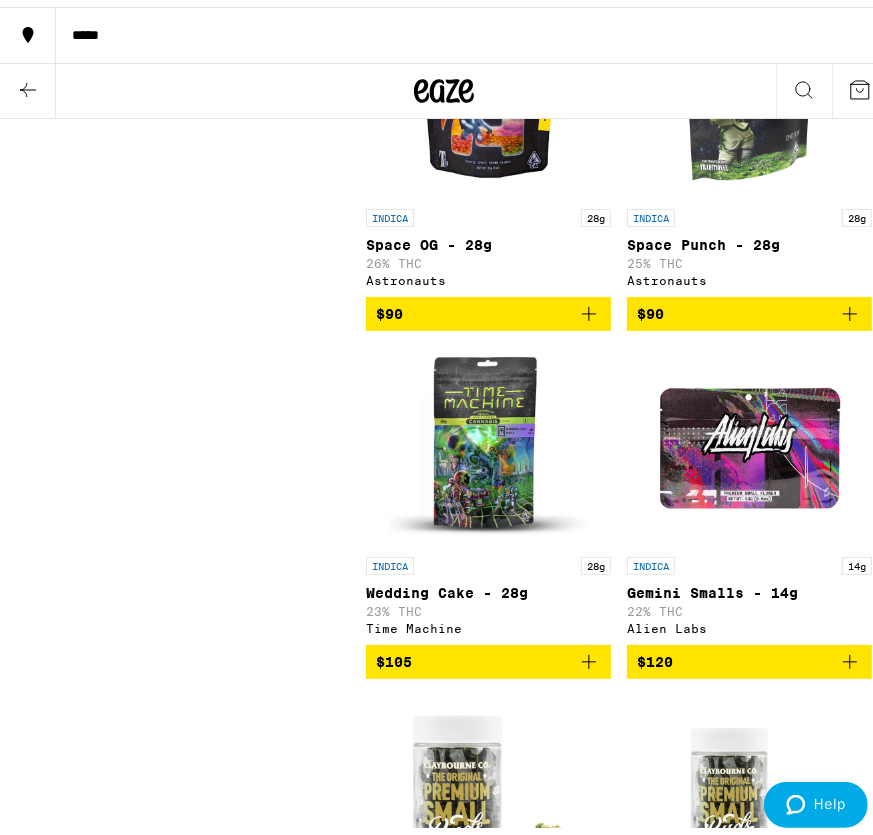 click 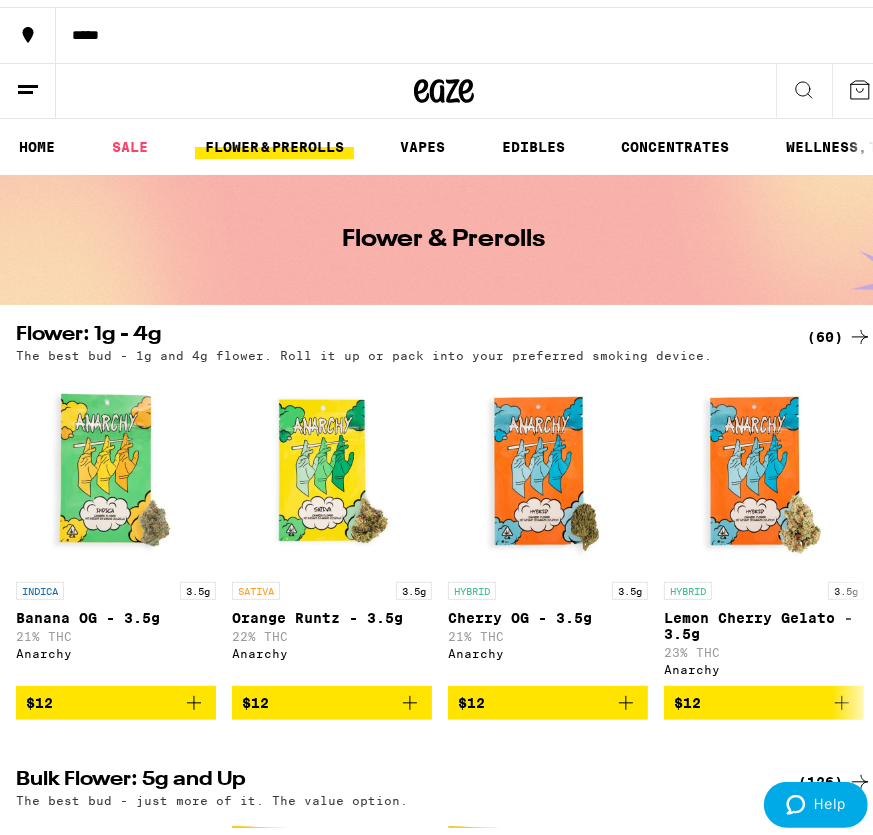 click on "(60)" at bounding box center [839, 330] 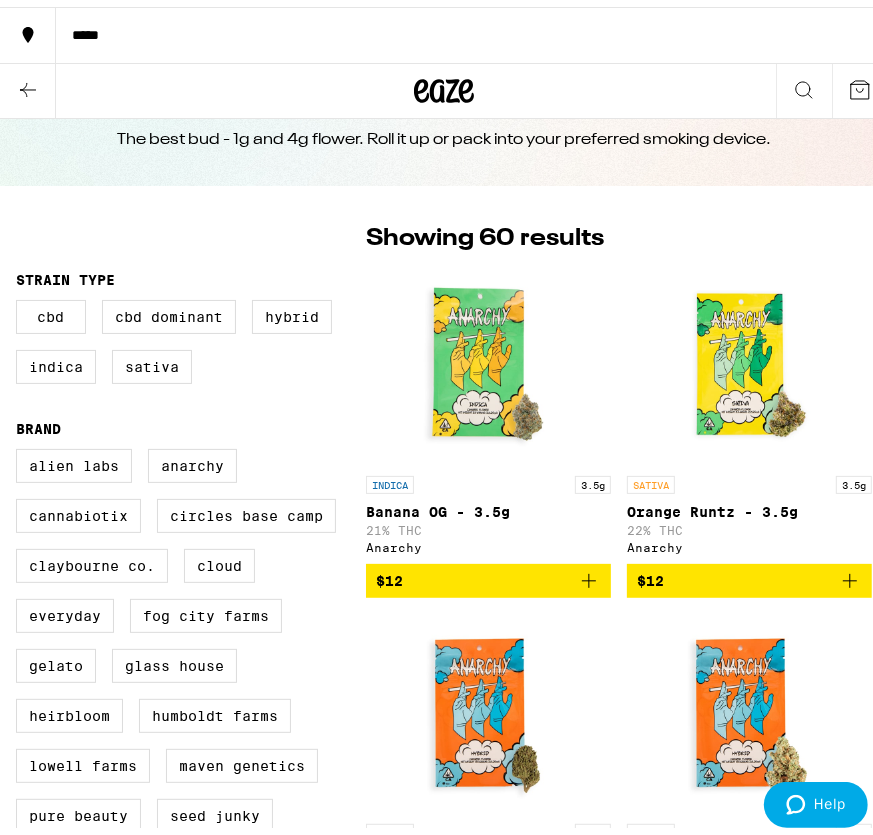 scroll, scrollTop: 0, scrollLeft: 0, axis: both 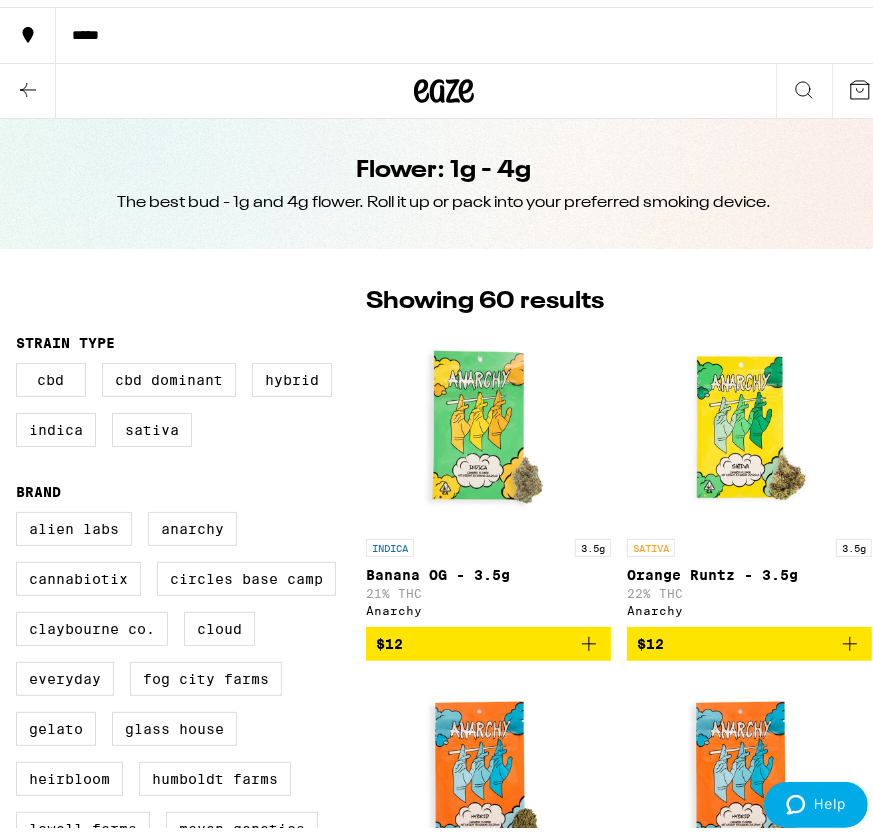 click 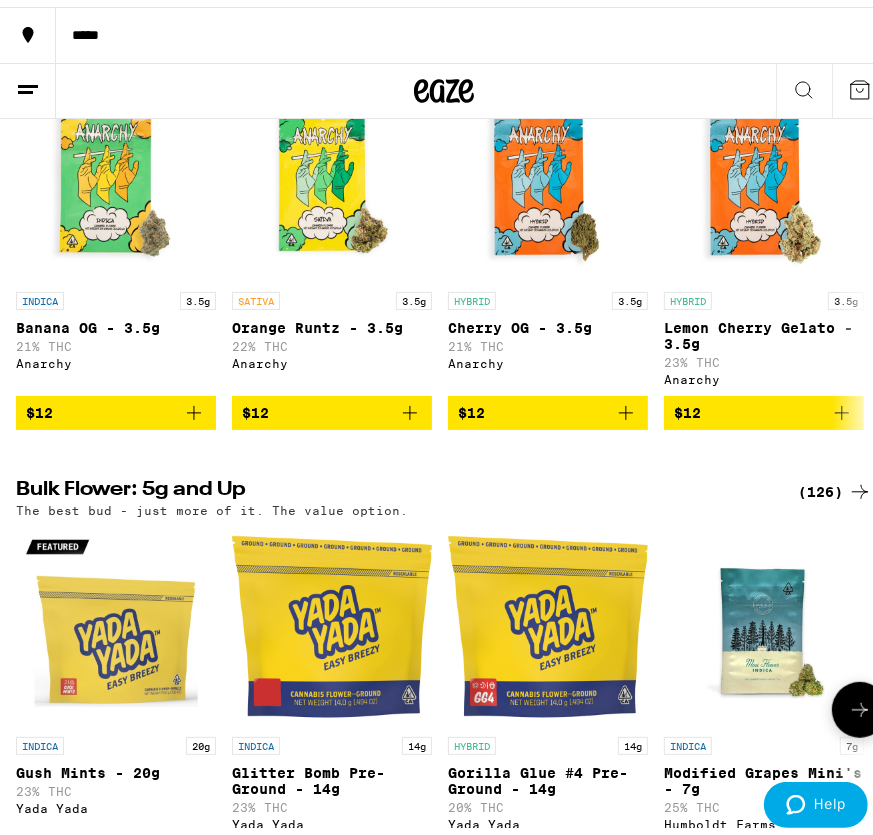 scroll, scrollTop: 600, scrollLeft: 0, axis: vertical 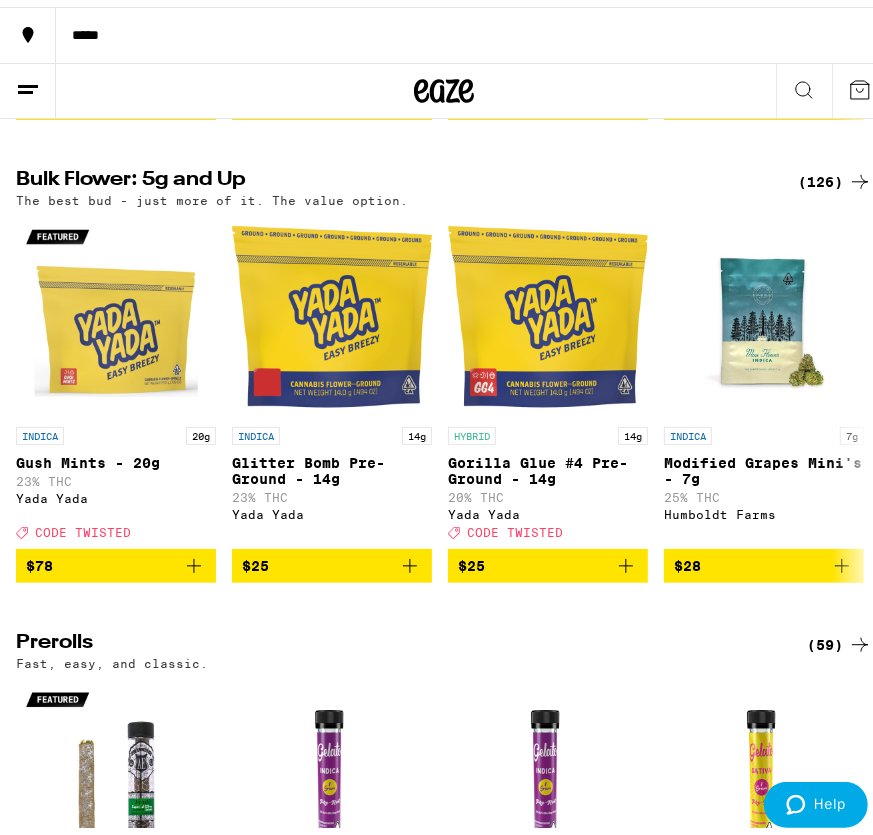 click on "(126)" at bounding box center (835, 175) 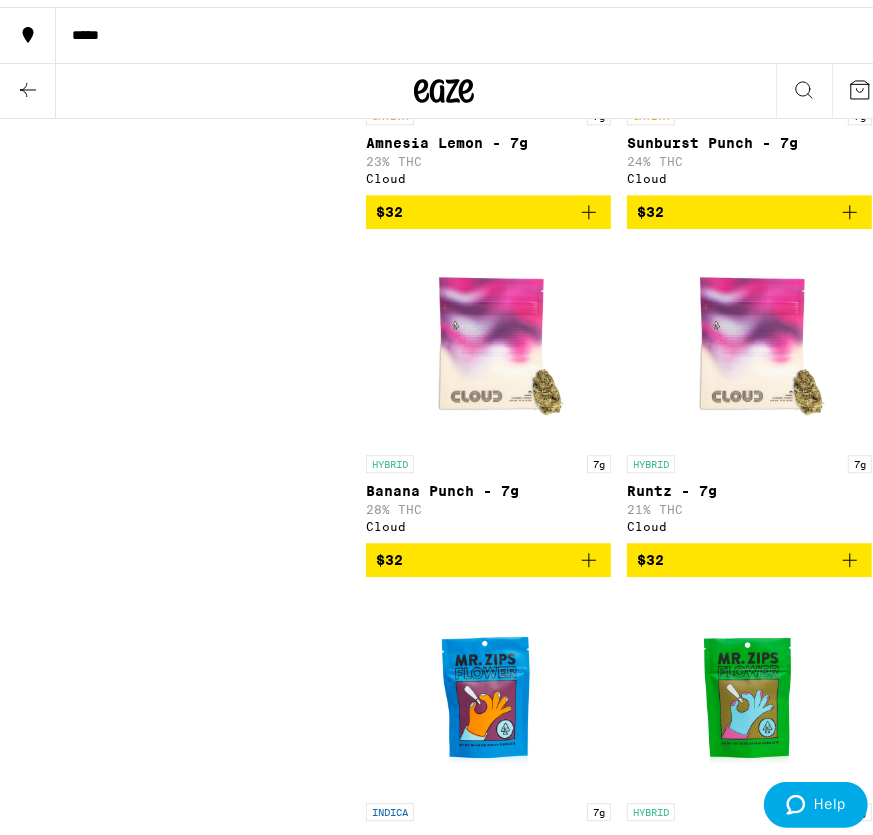 scroll, scrollTop: 2900, scrollLeft: 0, axis: vertical 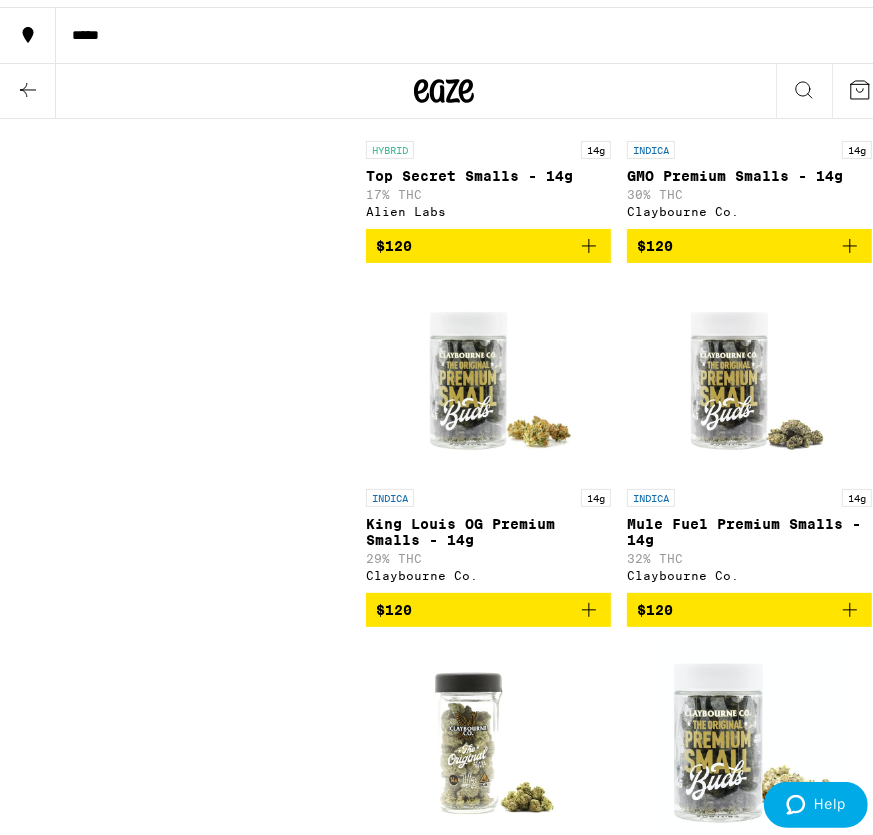 click 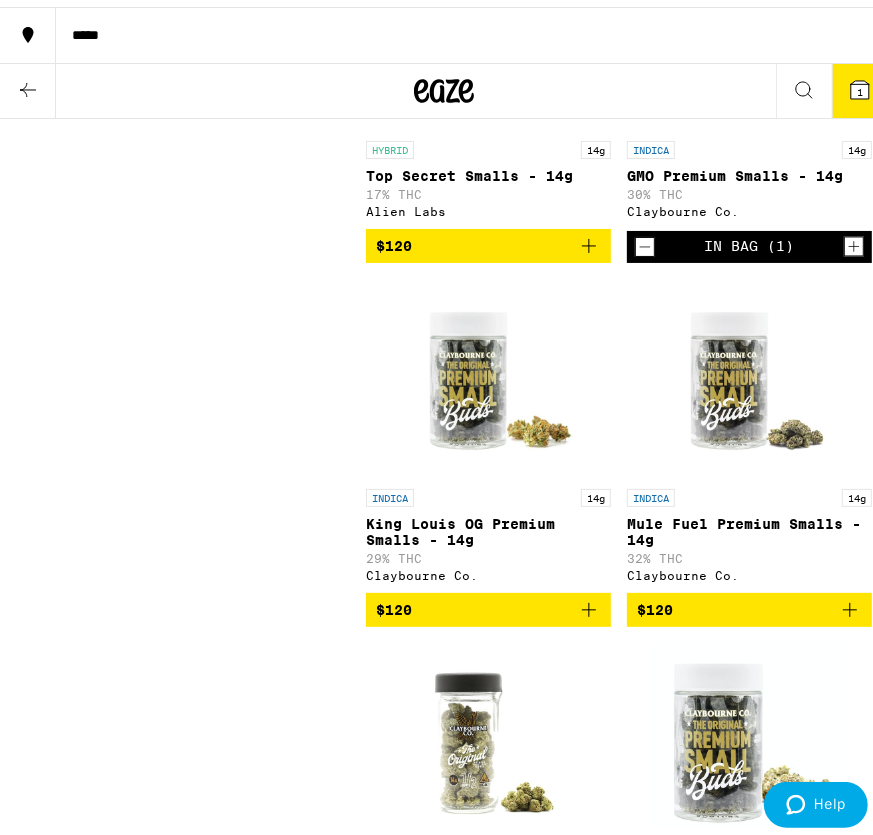 click on "1" at bounding box center (860, 84) 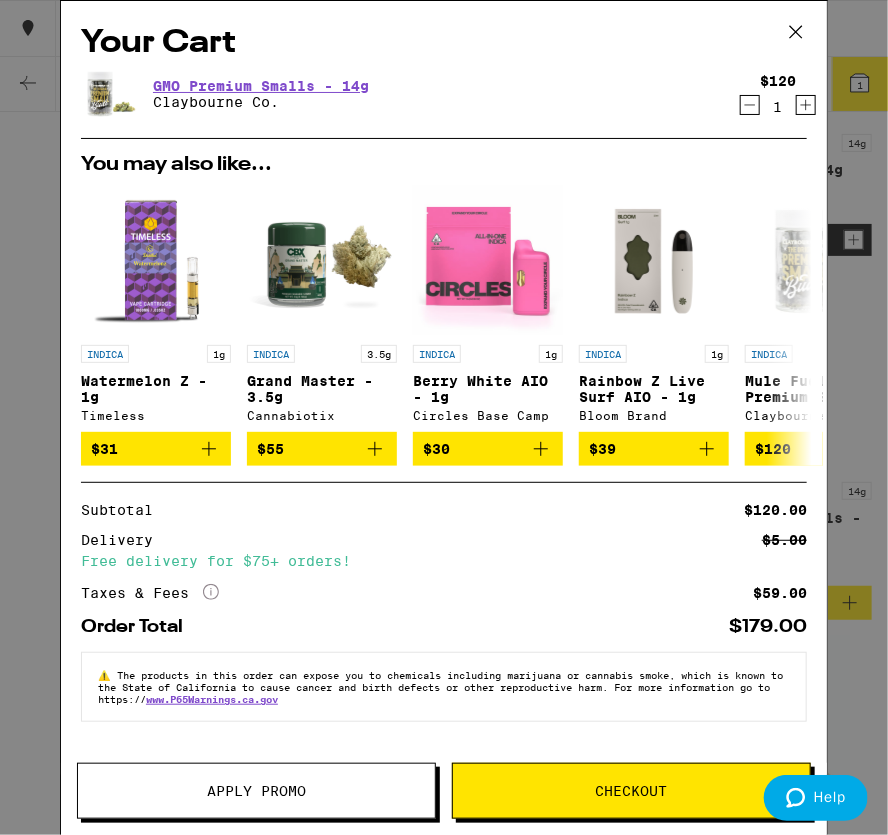 click on "Checkout" at bounding box center (632, 791) 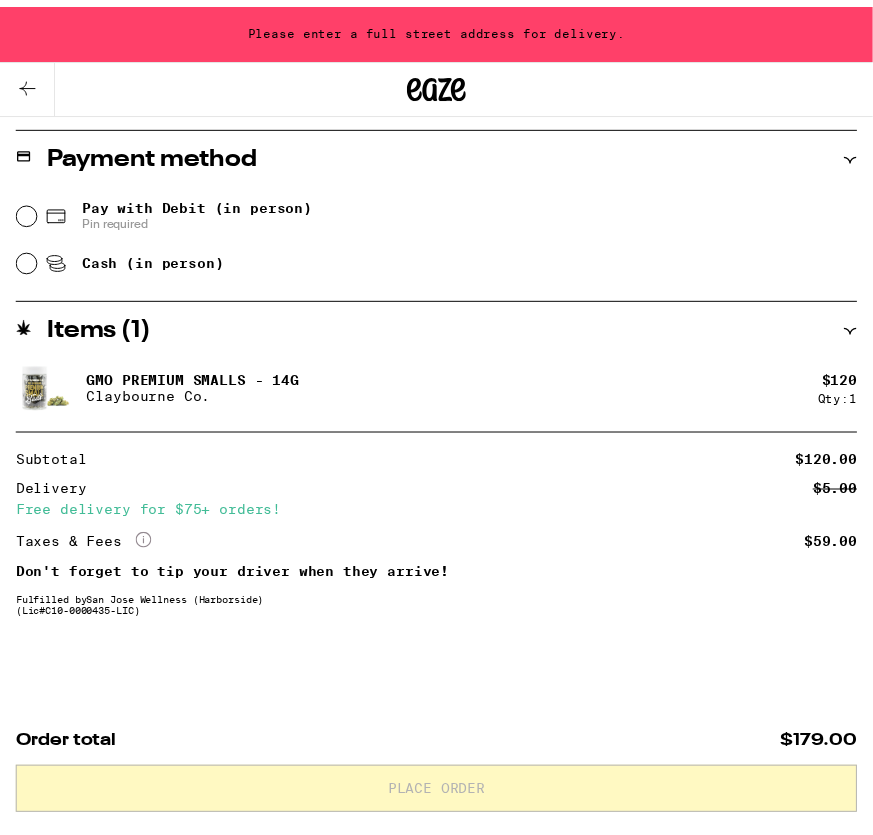 scroll, scrollTop: 0, scrollLeft: 0, axis: both 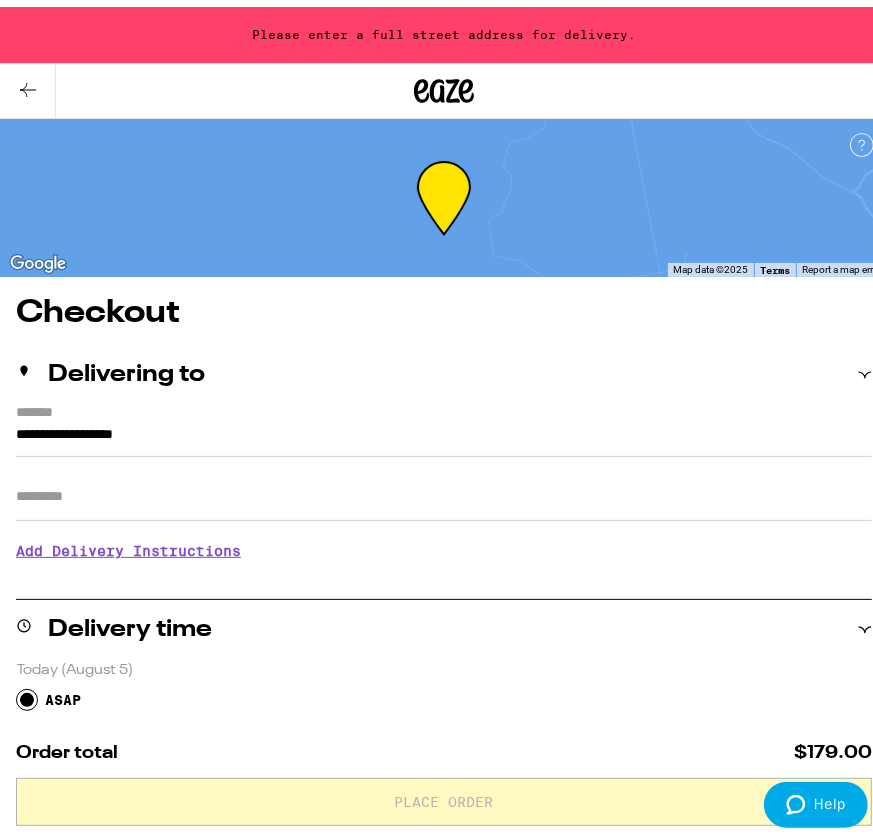 drag, startPoint x: 233, startPoint y: 418, endPoint x: -39, endPoint y: 404, distance: 272.36005 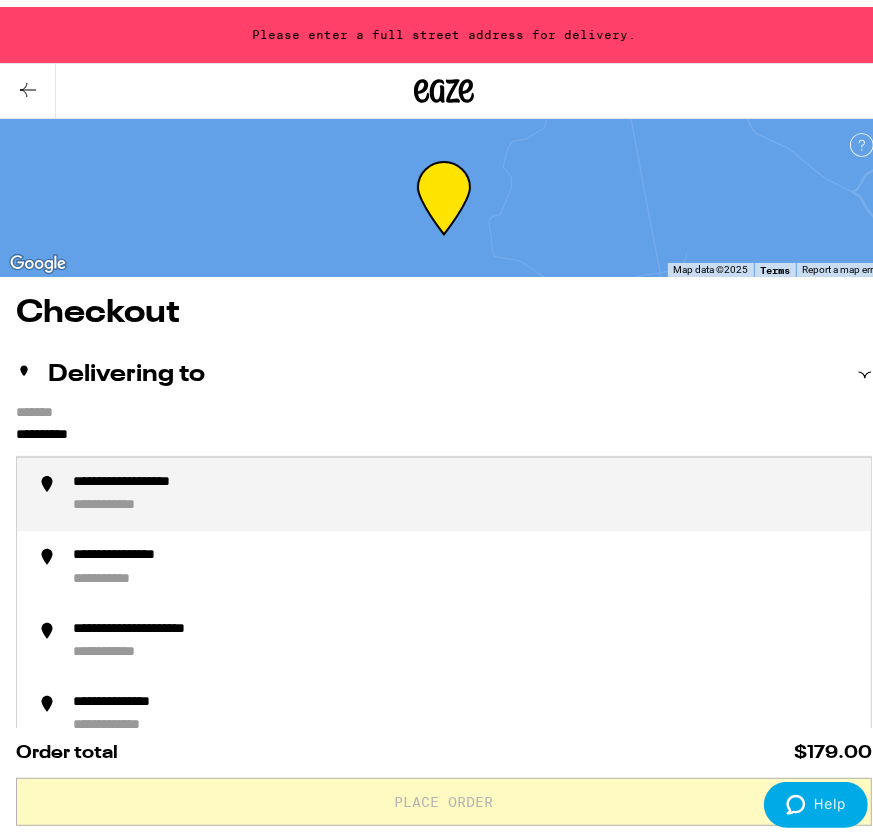 click on "**********" at bounding box center [464, 487] 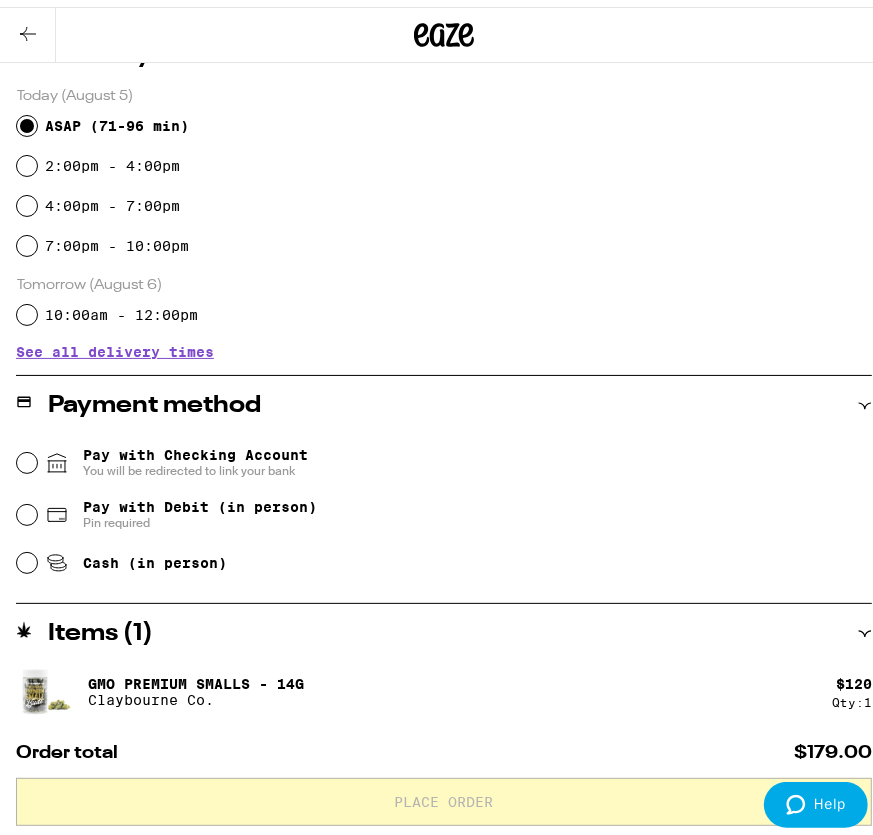 scroll, scrollTop: 700, scrollLeft: 0, axis: vertical 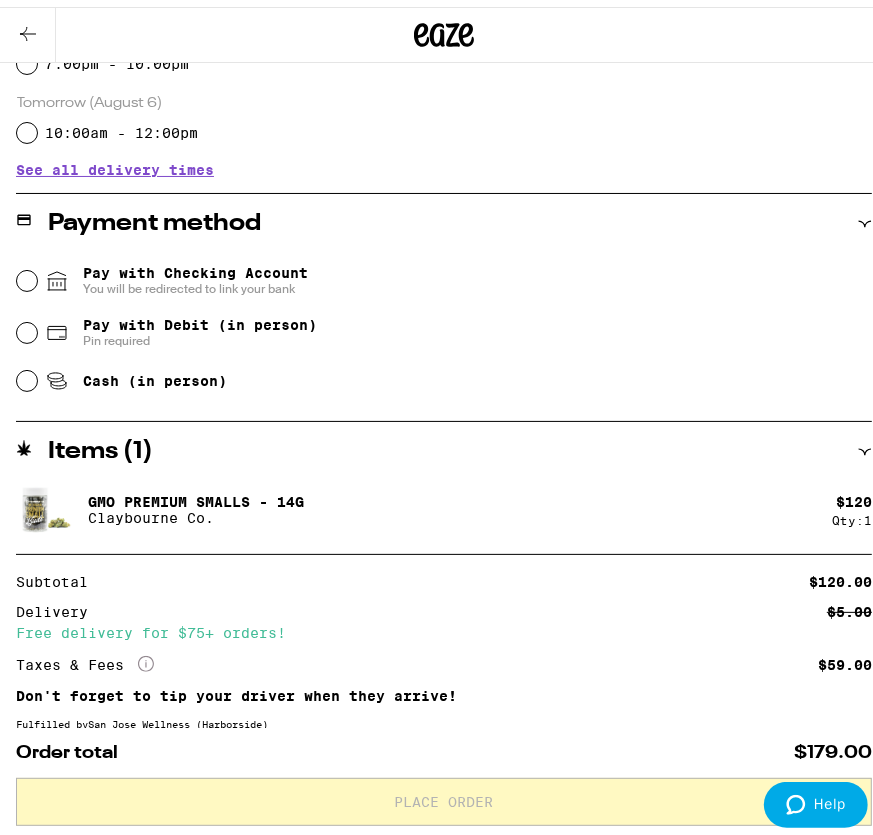 click on "Cash (in person)" at bounding box center [136, 374] 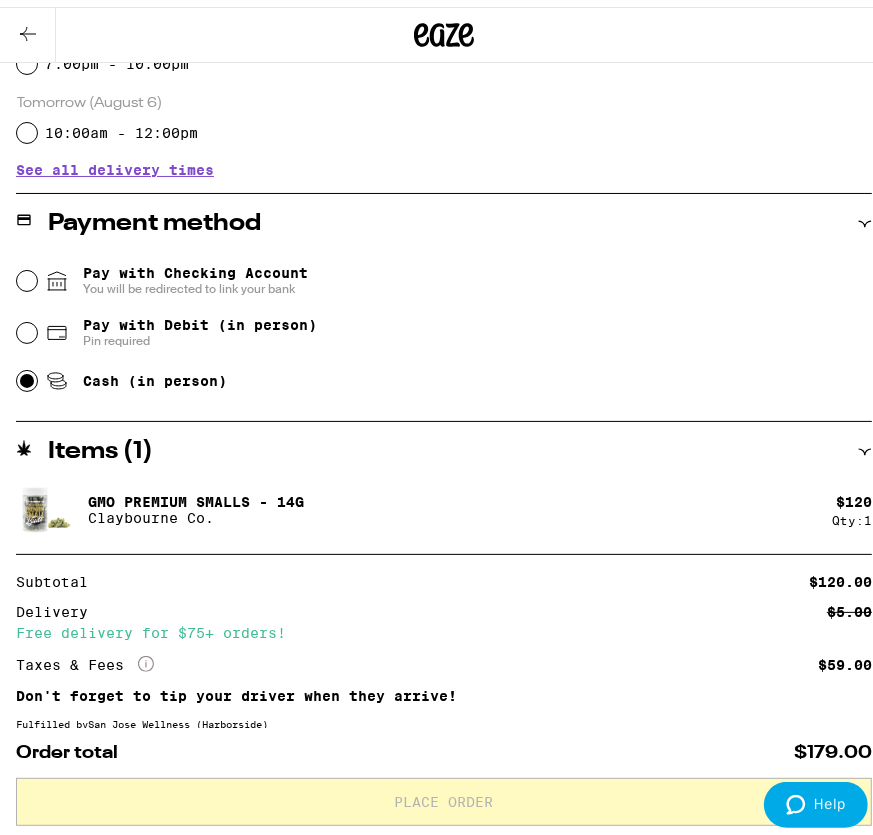 click on "Cash (in person)" at bounding box center [27, 374] 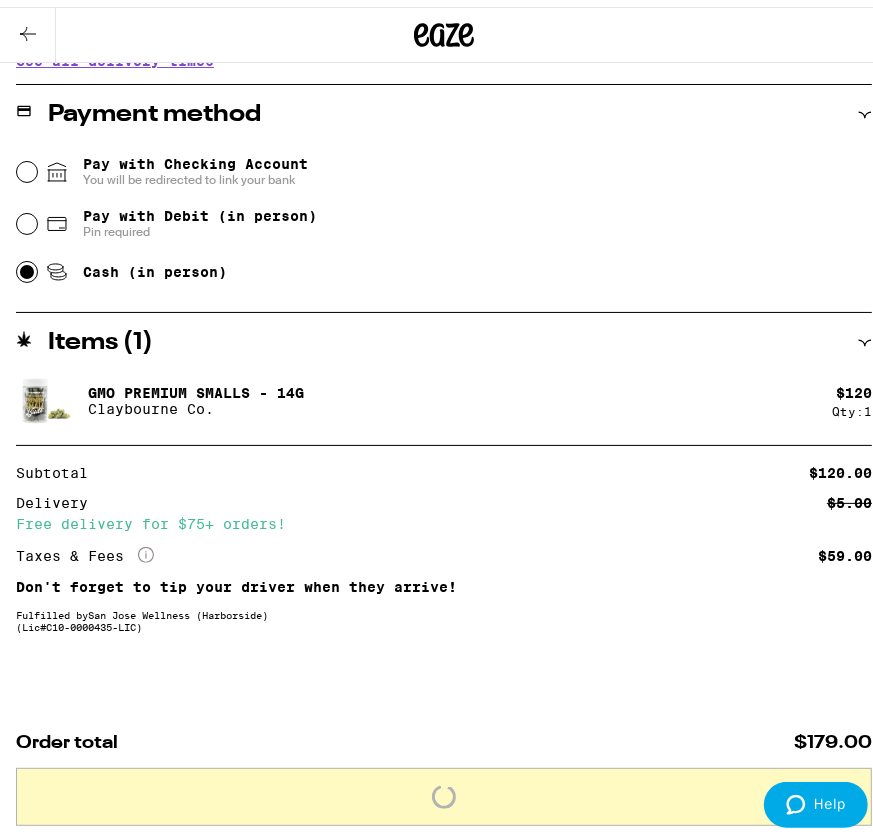 scroll, scrollTop: 818, scrollLeft: 0, axis: vertical 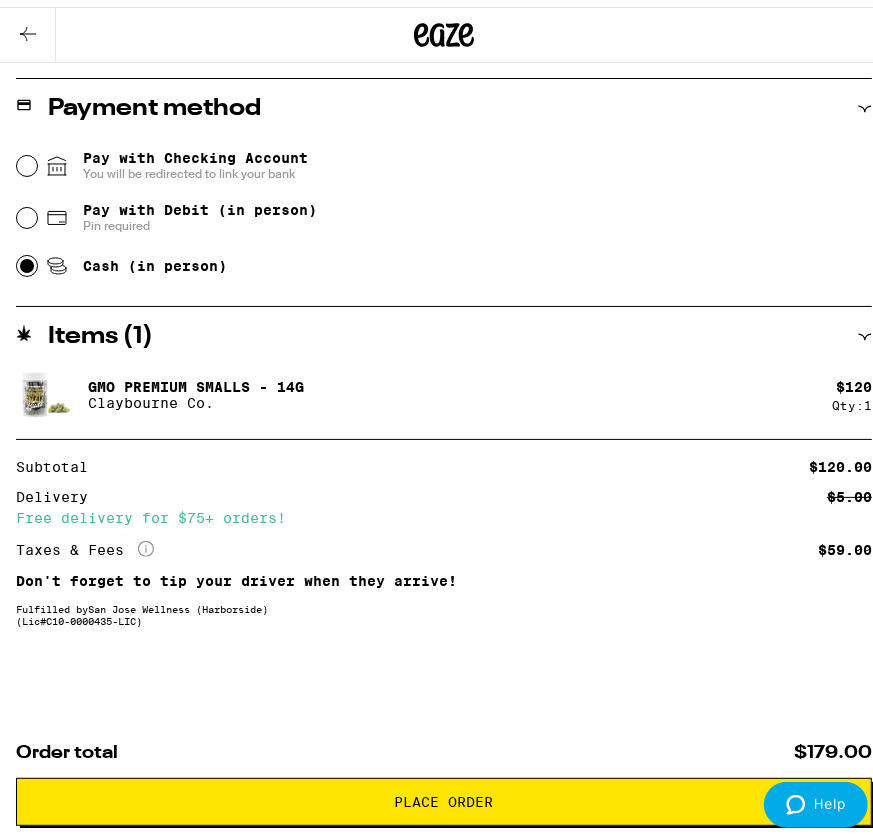 click on "Place Order" at bounding box center (444, 795) 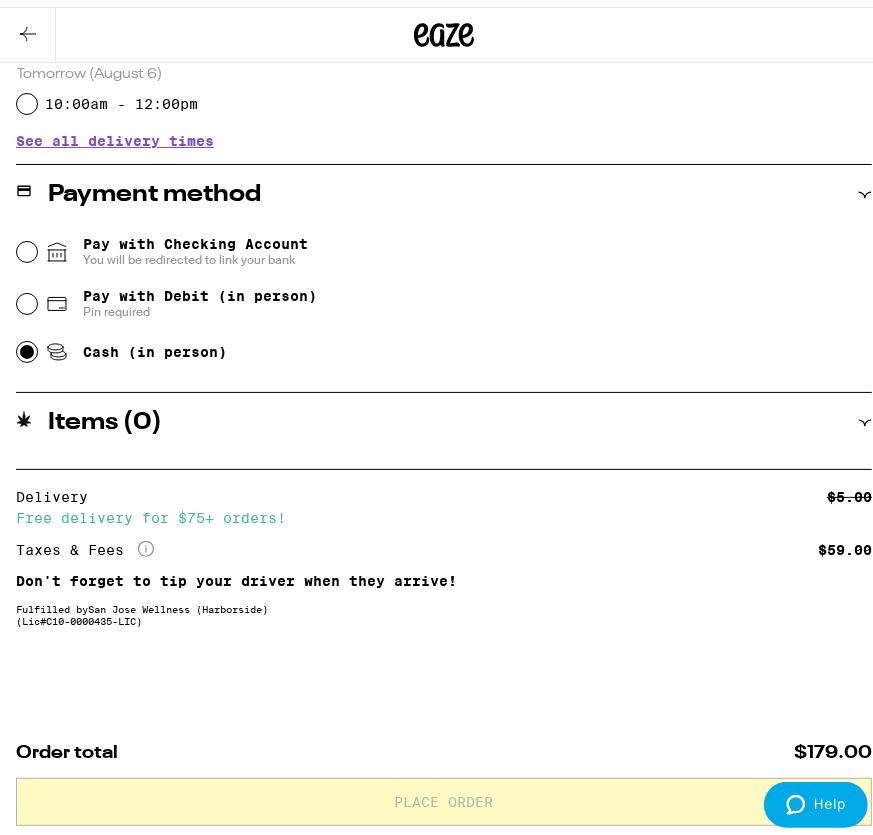 scroll, scrollTop: 733, scrollLeft: 0, axis: vertical 